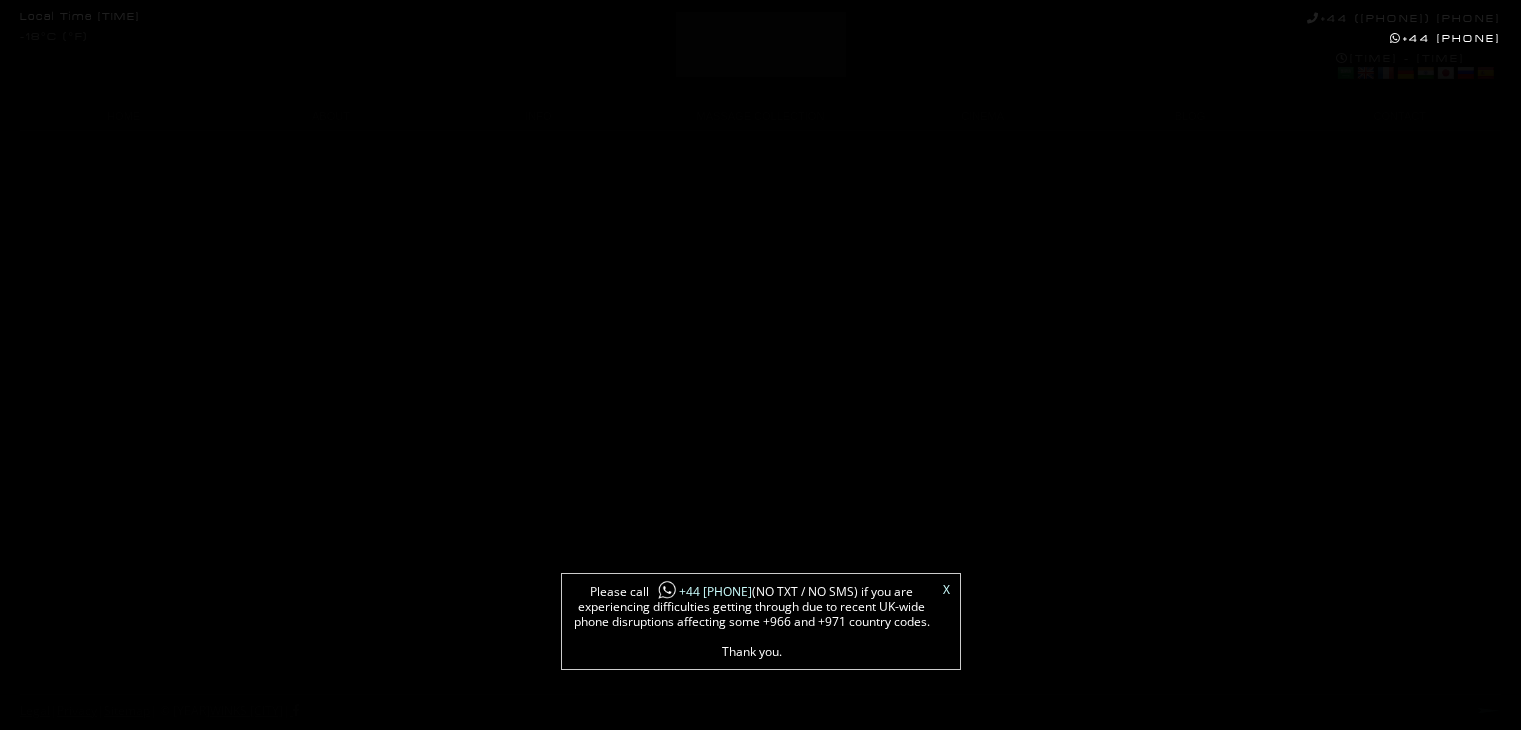 scroll, scrollTop: 0, scrollLeft: 0, axis: both 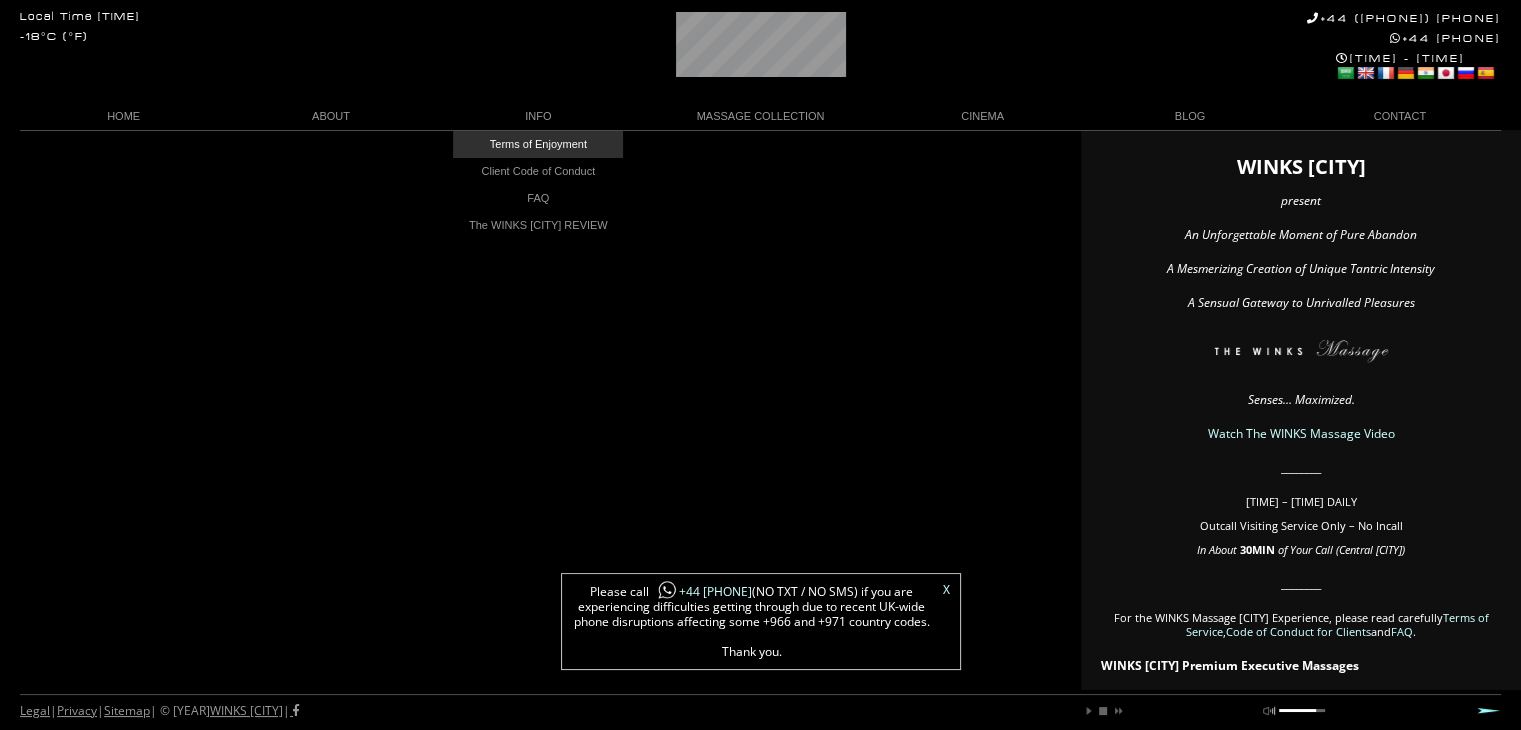 click on "Terms of Enjoyment" at bounding box center [538, 144] 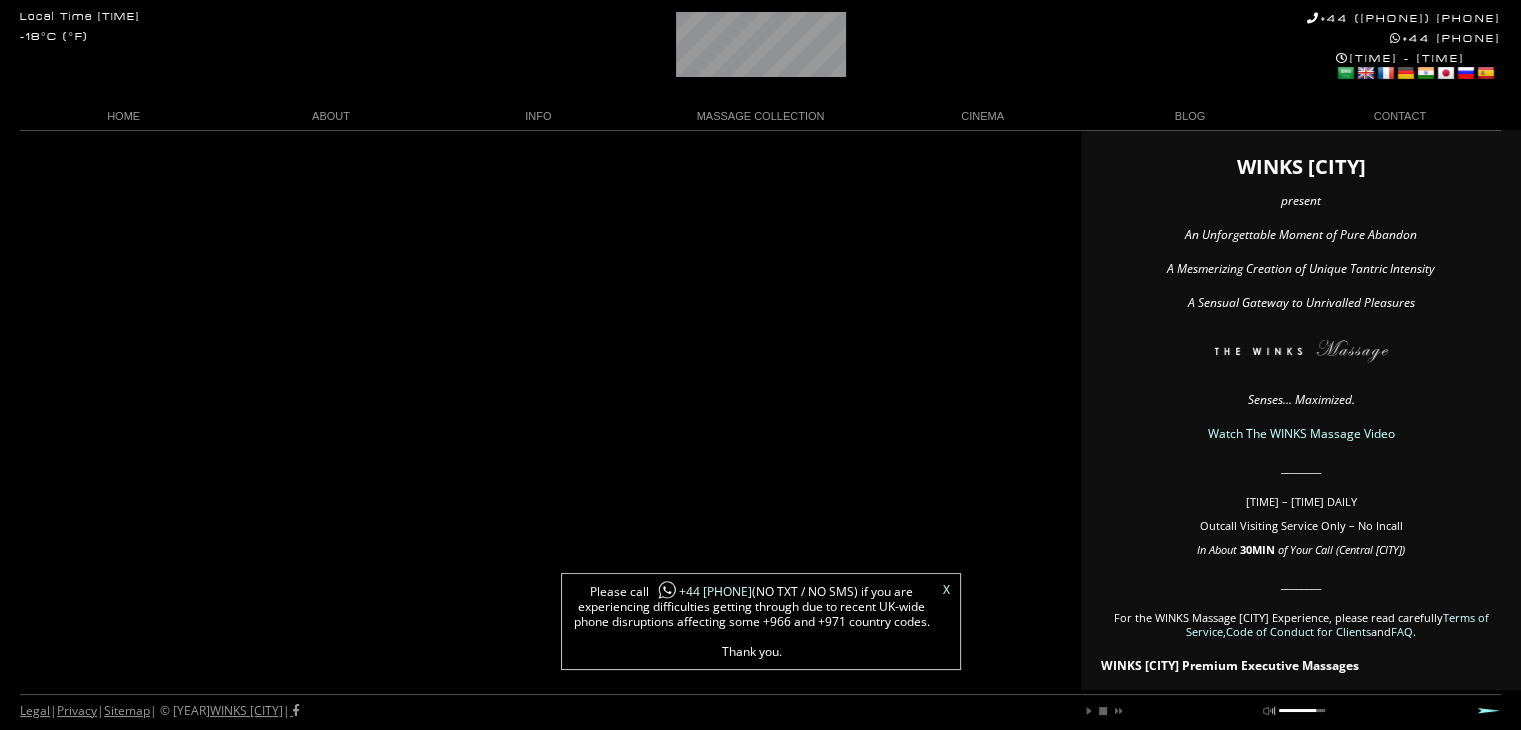 scroll, scrollTop: 0, scrollLeft: 28, axis: horizontal 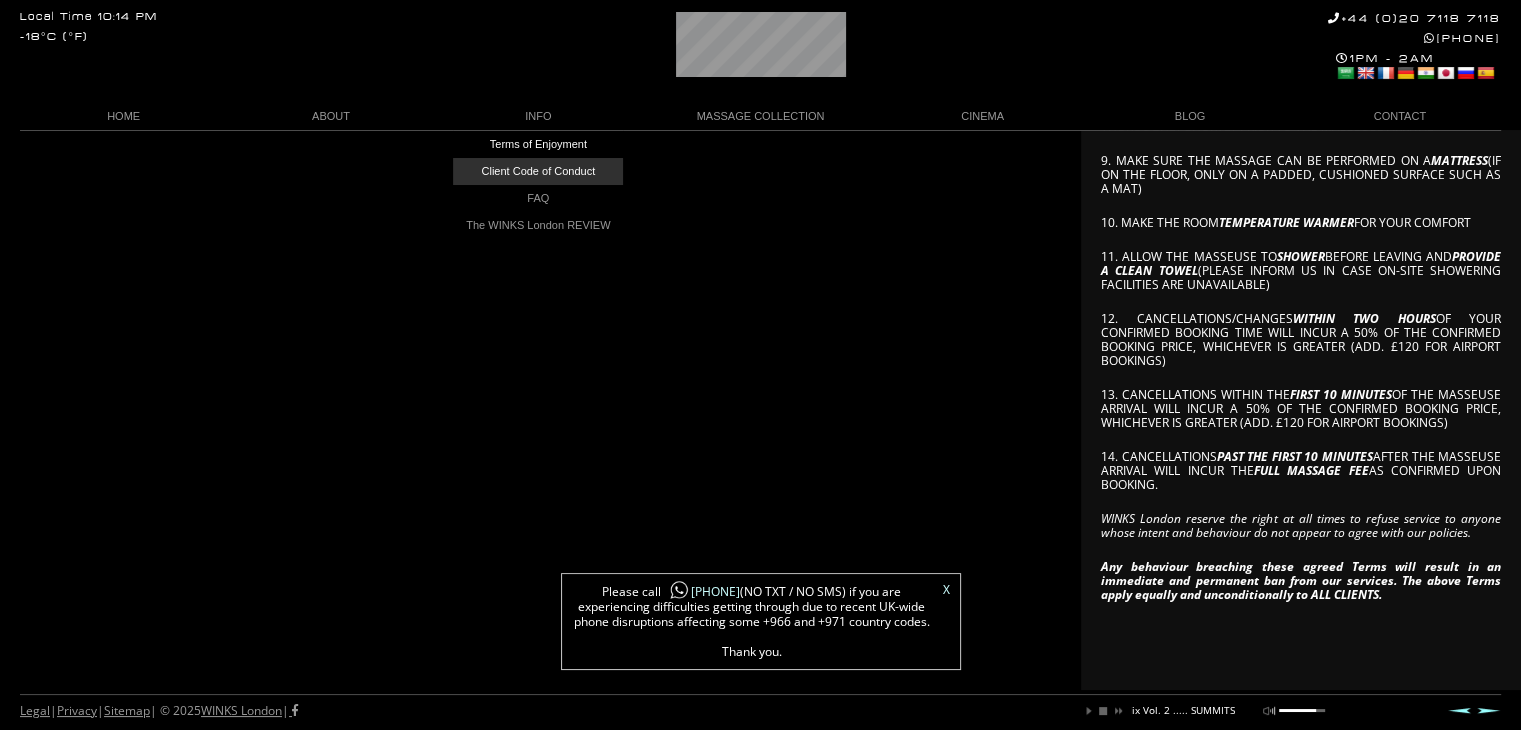click on "Client Code of Conduct" at bounding box center (538, 171) 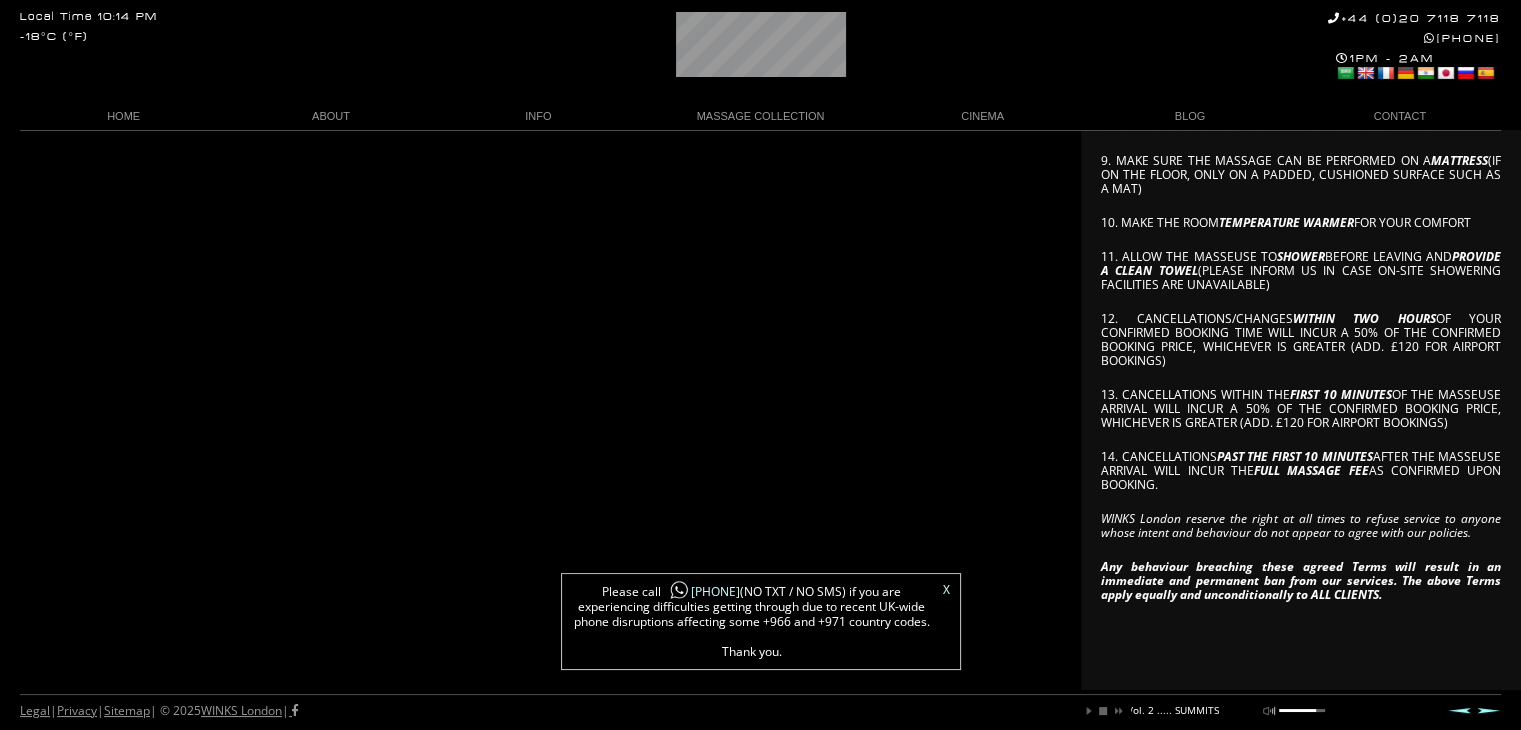 scroll, scrollTop: 0, scrollLeft: 280, axis: horizontal 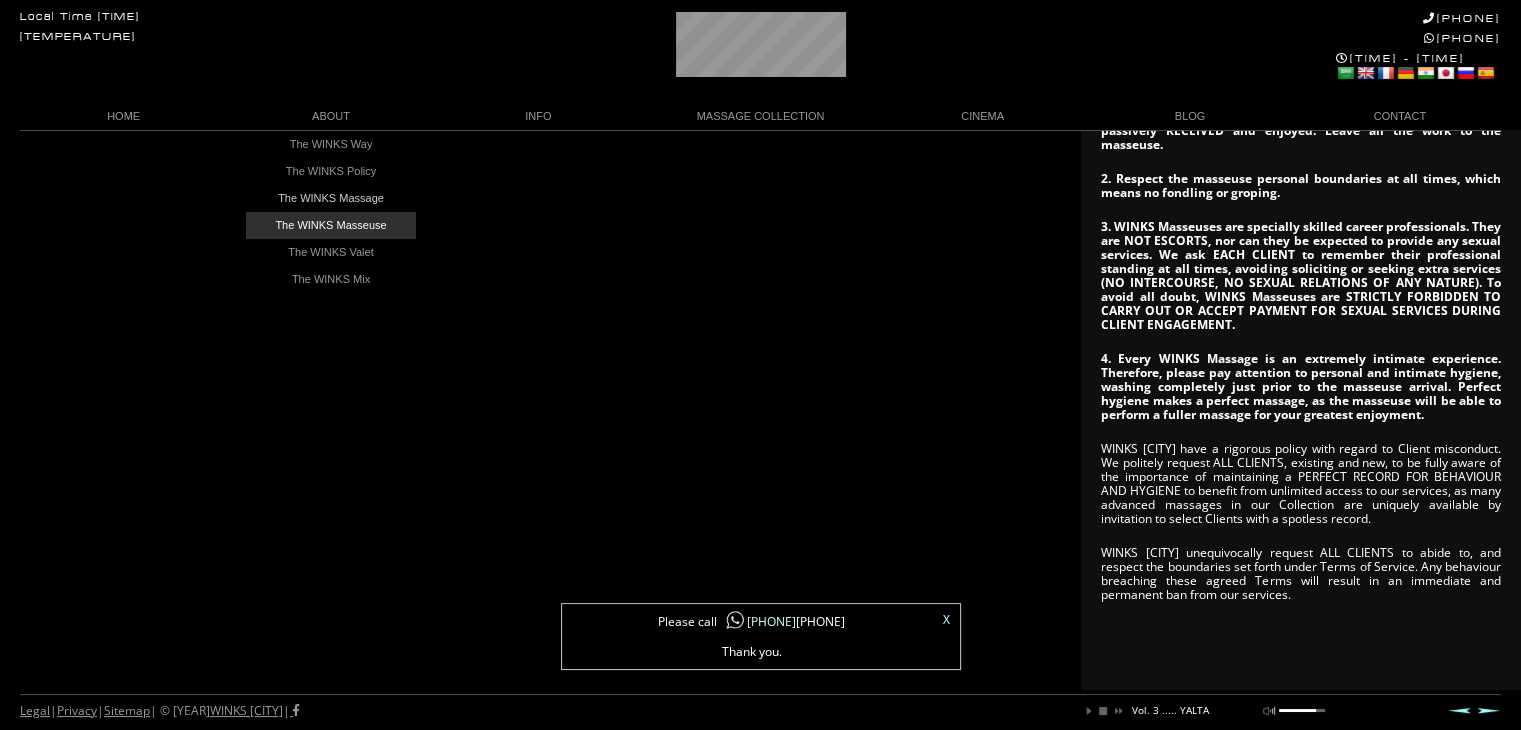 click on "The WINKS Masseuse" at bounding box center [331, 225] 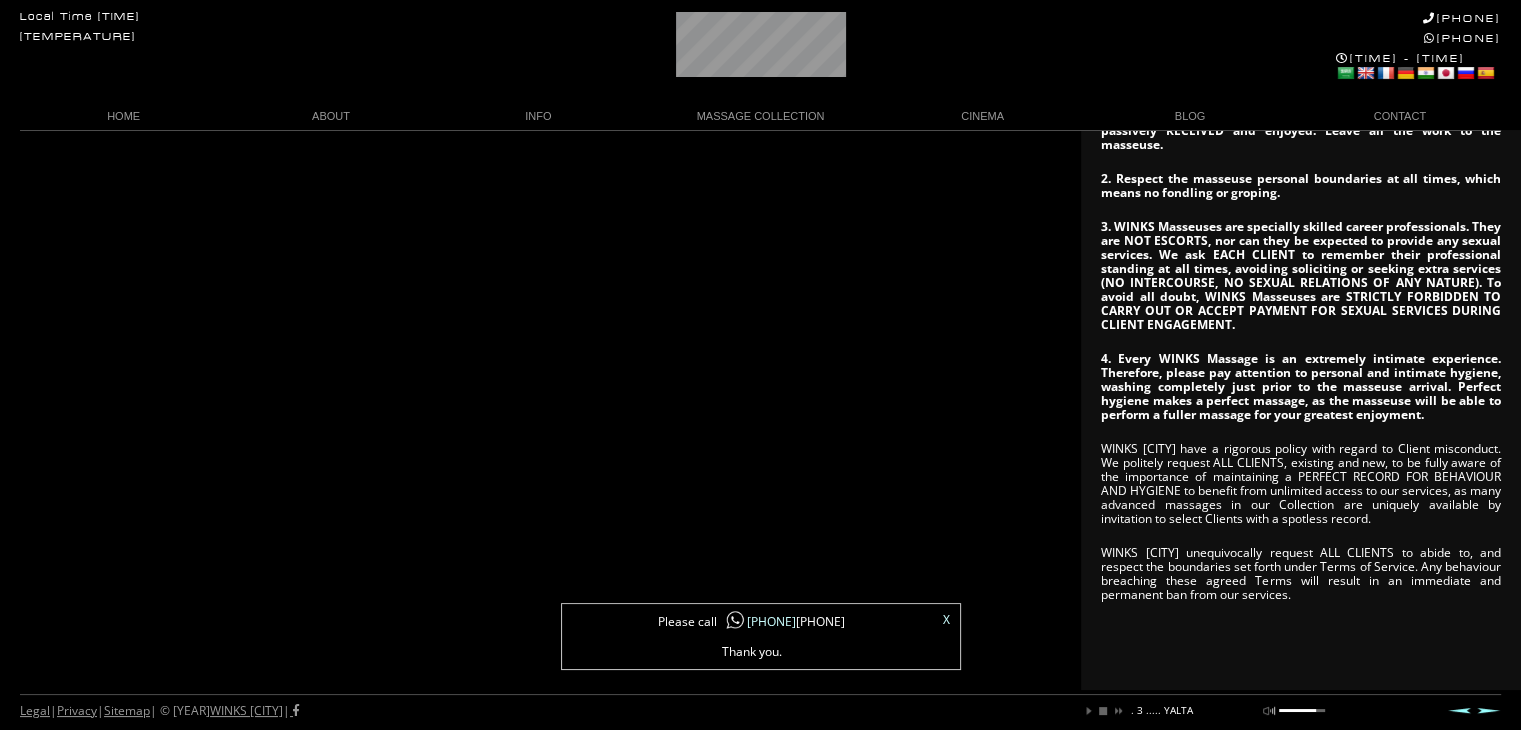 scroll, scrollTop: 0, scrollLeft: 292, axis: horizontal 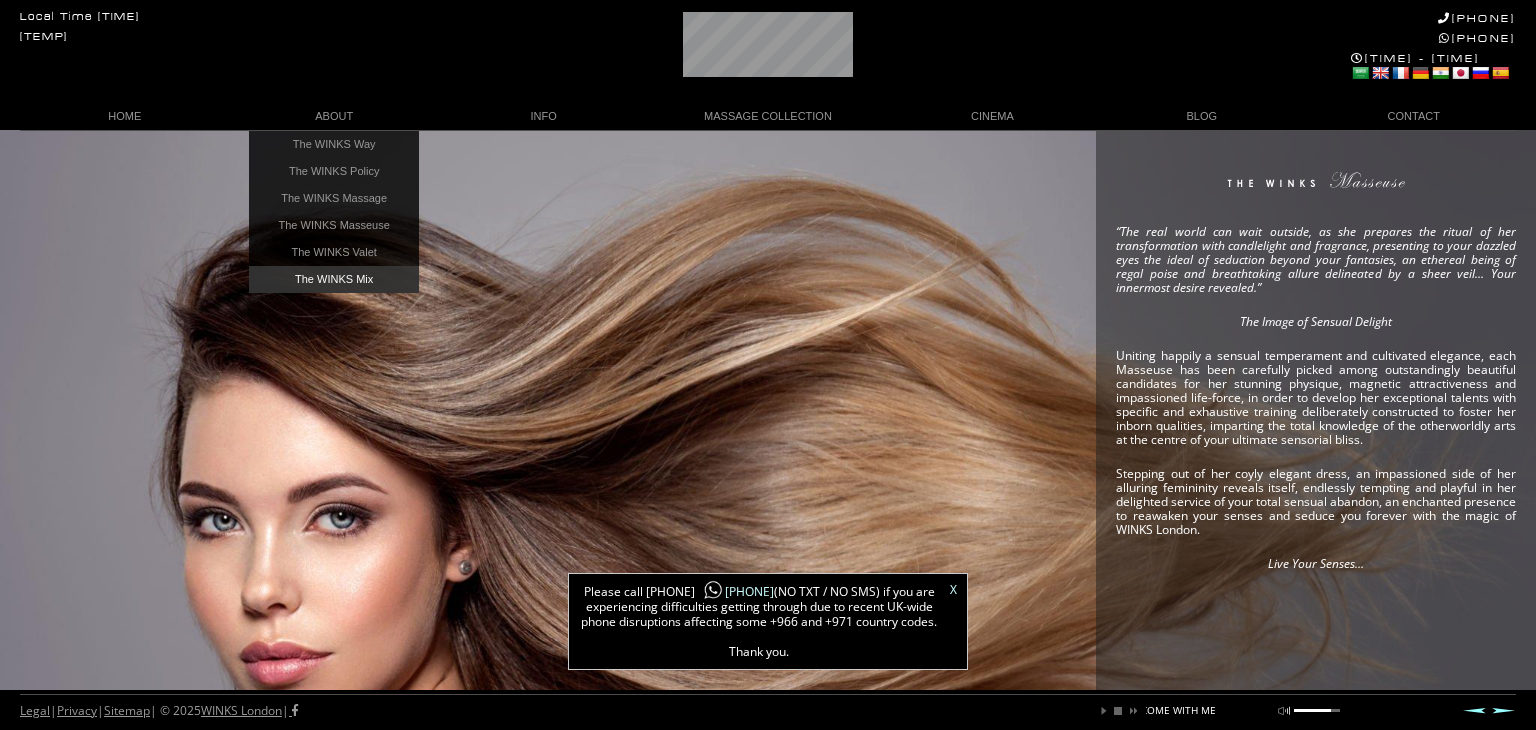 click on "The WINKS Mix" at bounding box center (334, 279) 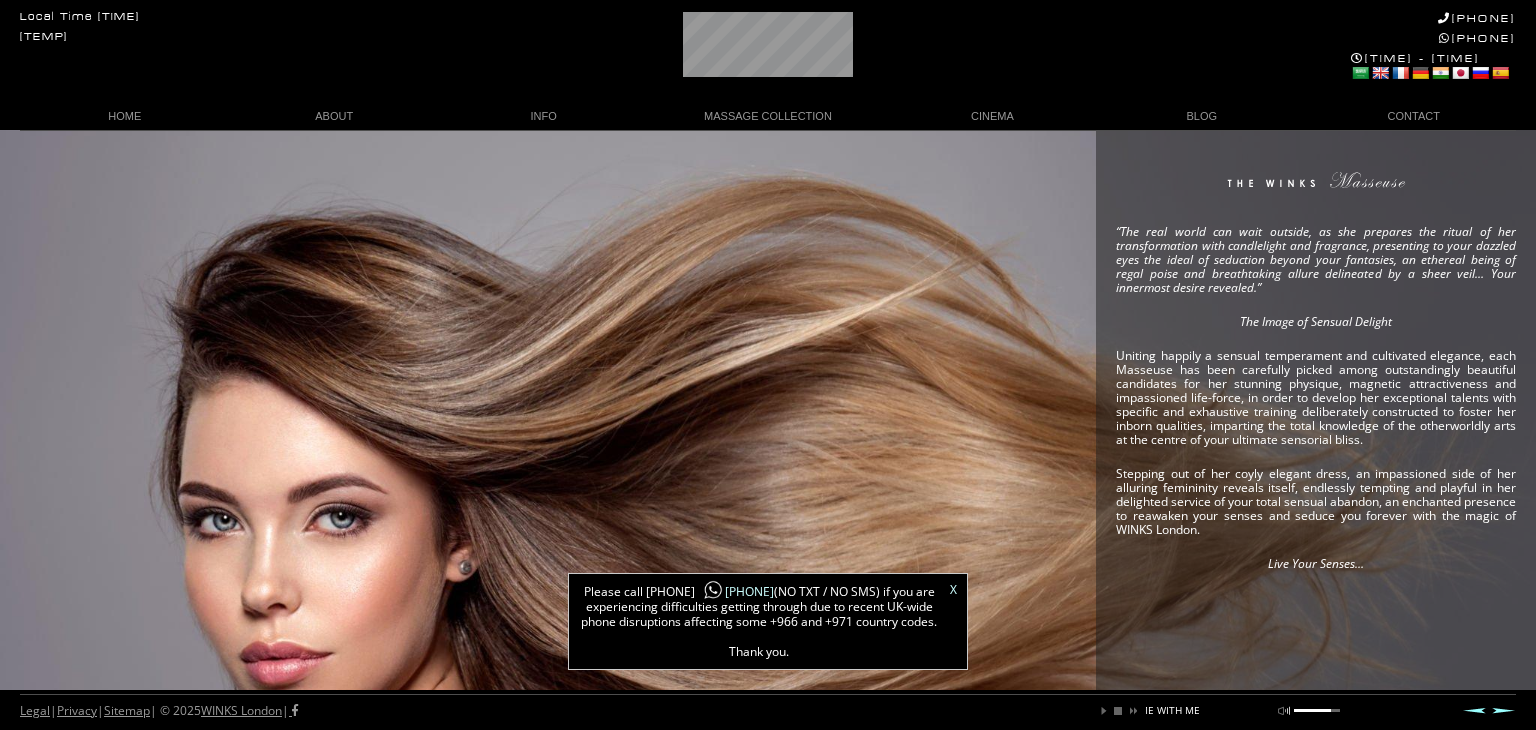 scroll, scrollTop: 0, scrollLeft: 346, axis: horizontal 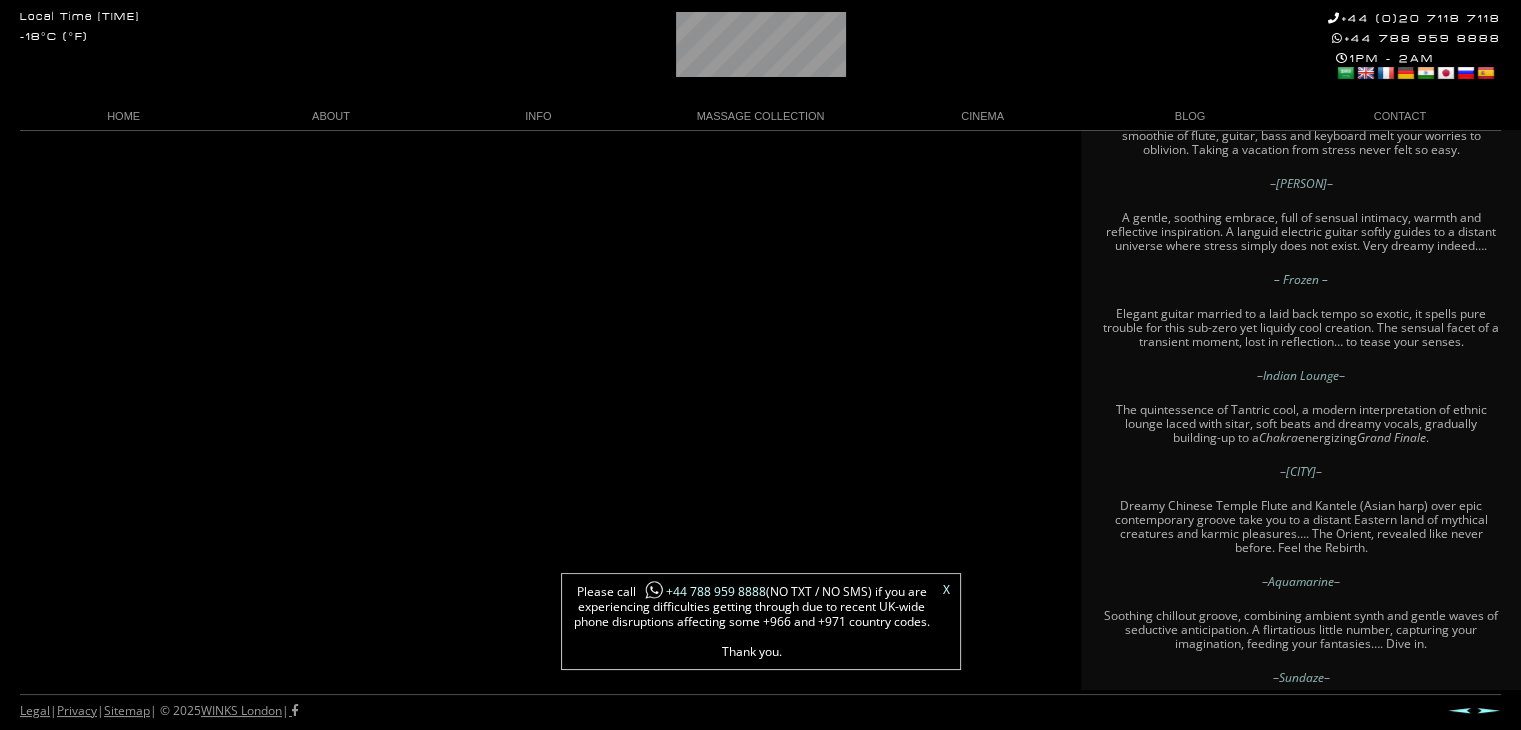 click on "X" at bounding box center (946, 590) 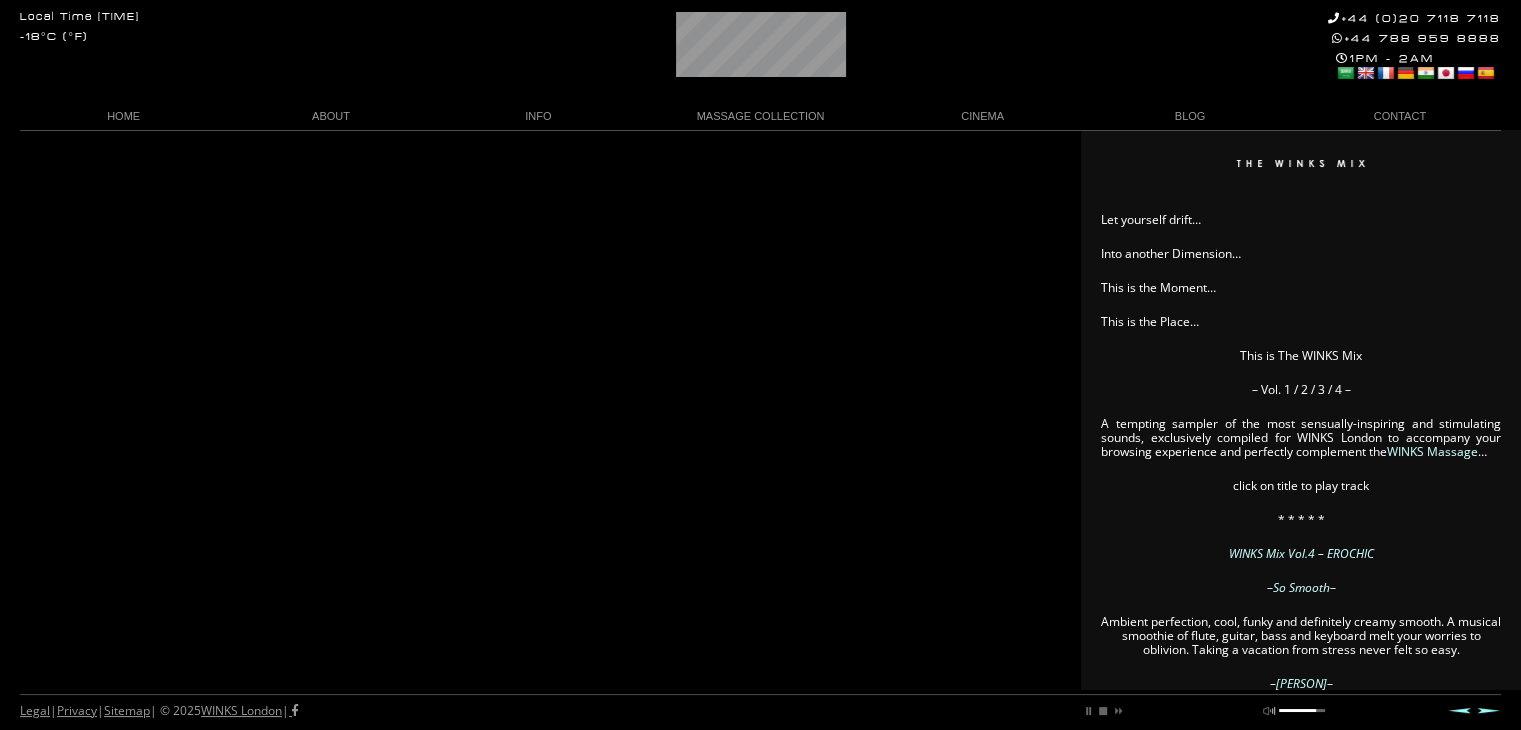 scroll, scrollTop: 0, scrollLeft: 18, axis: horizontal 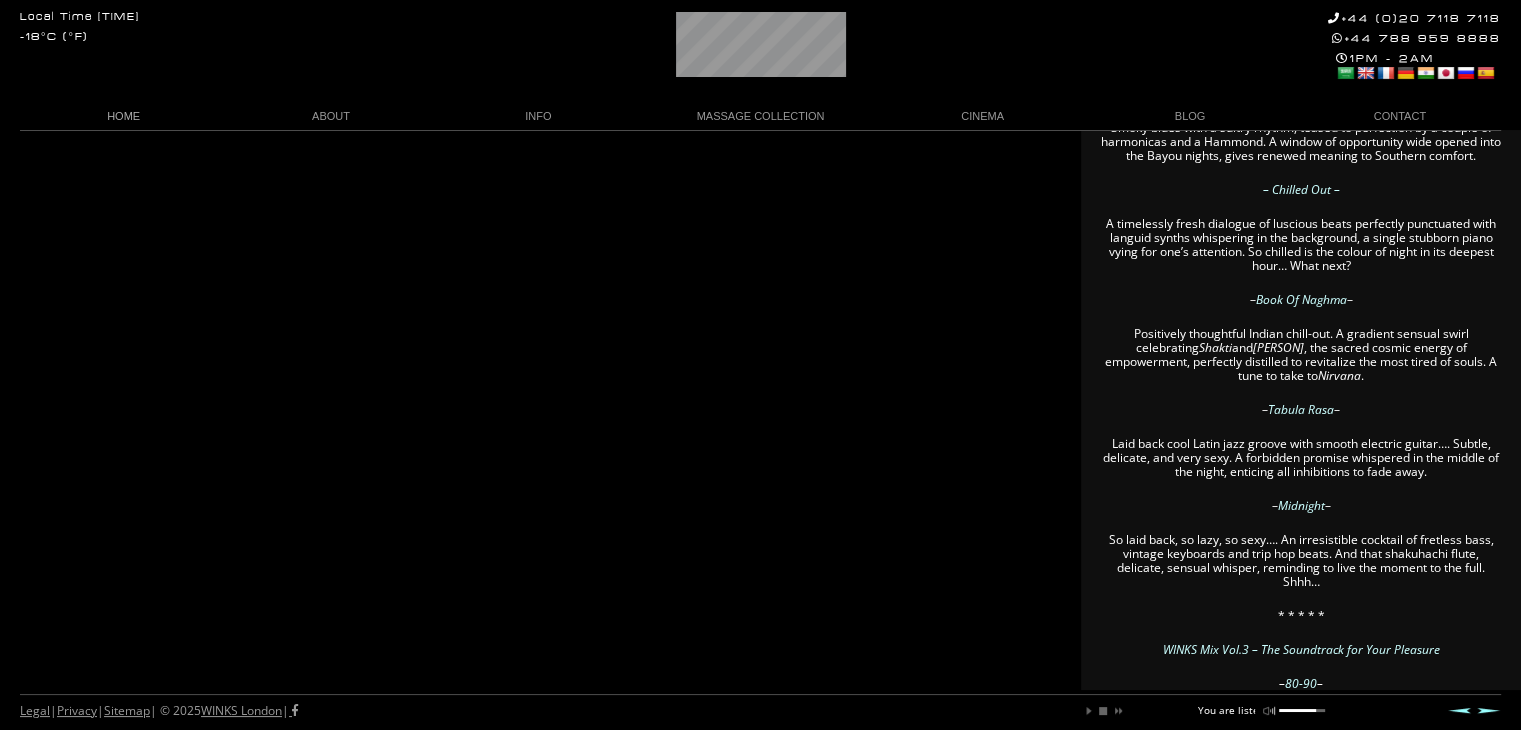 click on "HOME" at bounding box center [123, 116] 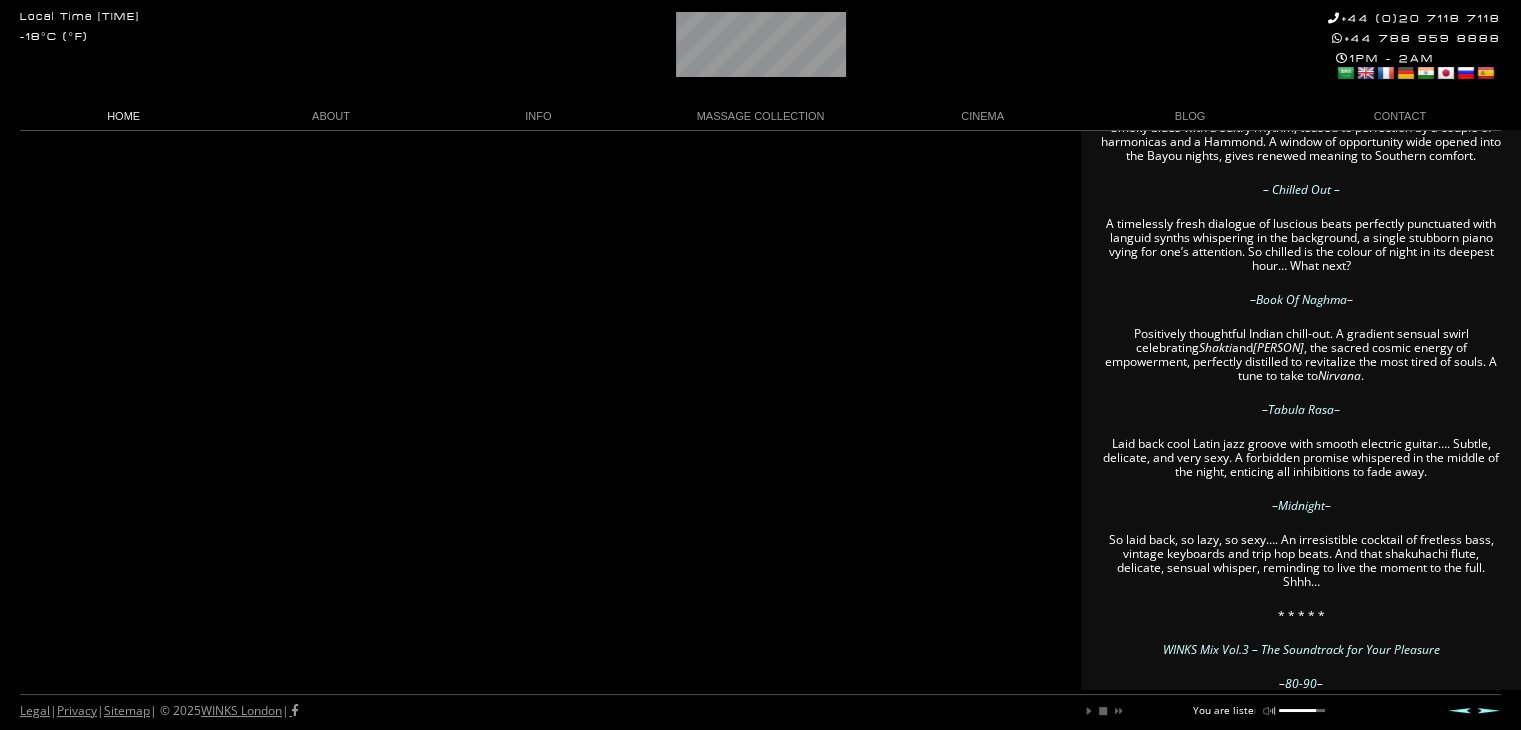 scroll, scrollTop: 0, scrollLeft: 64, axis: horizontal 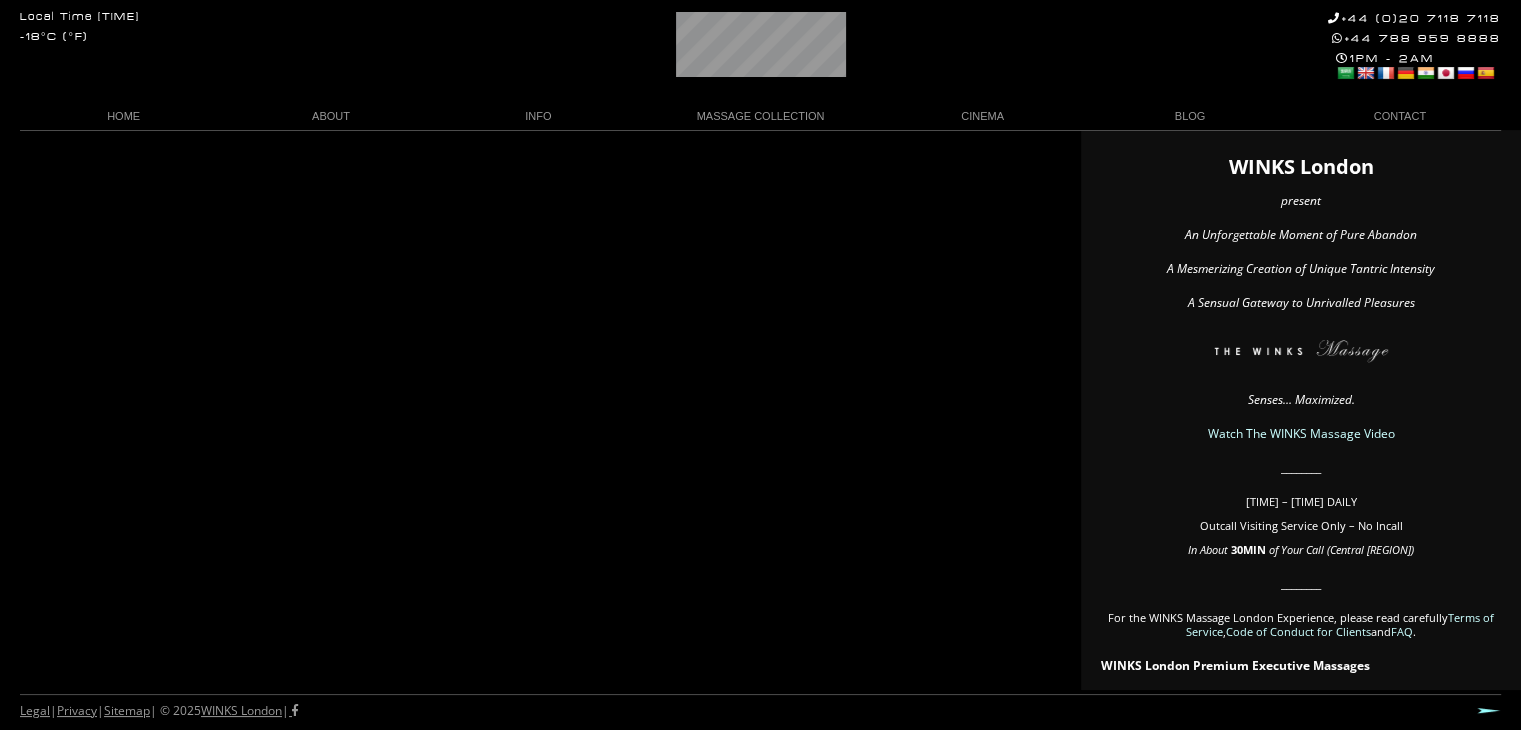 click on "-18°C (°F)" at bounding box center [54, 37] 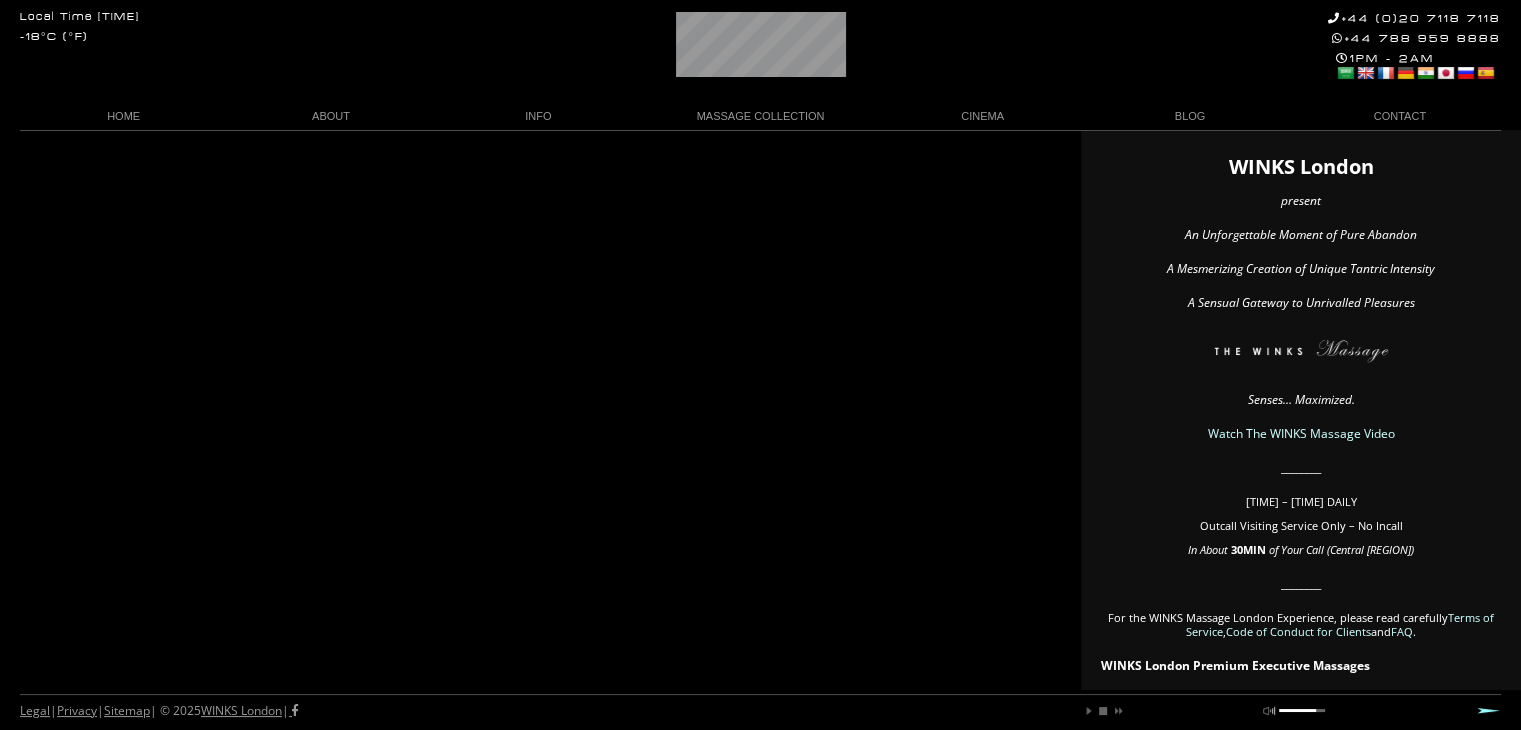 click on "-18°C (°F)" at bounding box center [54, 37] 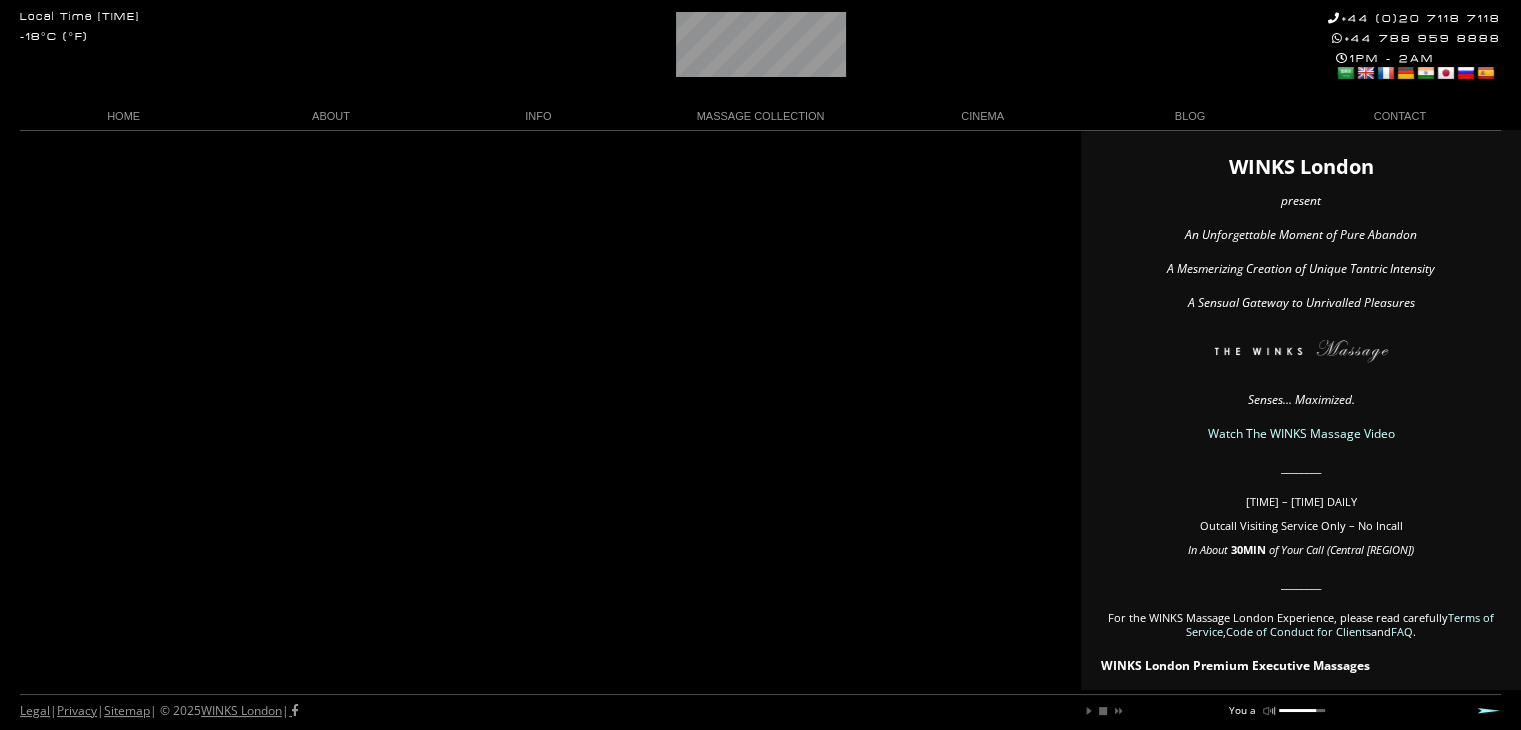 scroll, scrollTop: 0, scrollLeft: 28, axis: horizontal 